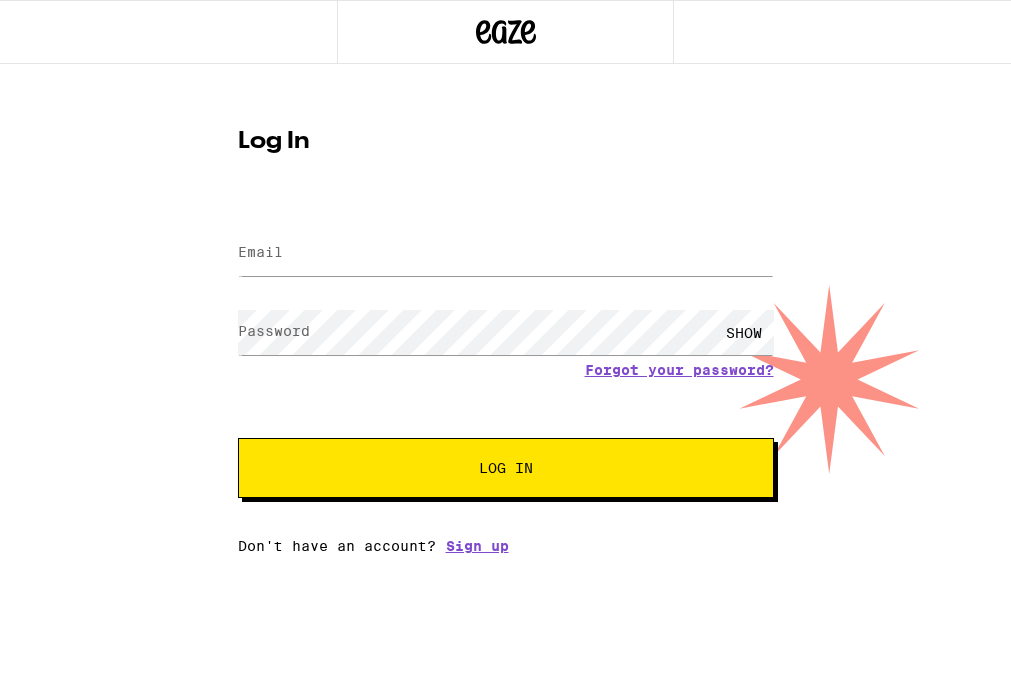 scroll, scrollTop: 0, scrollLeft: 0, axis: both 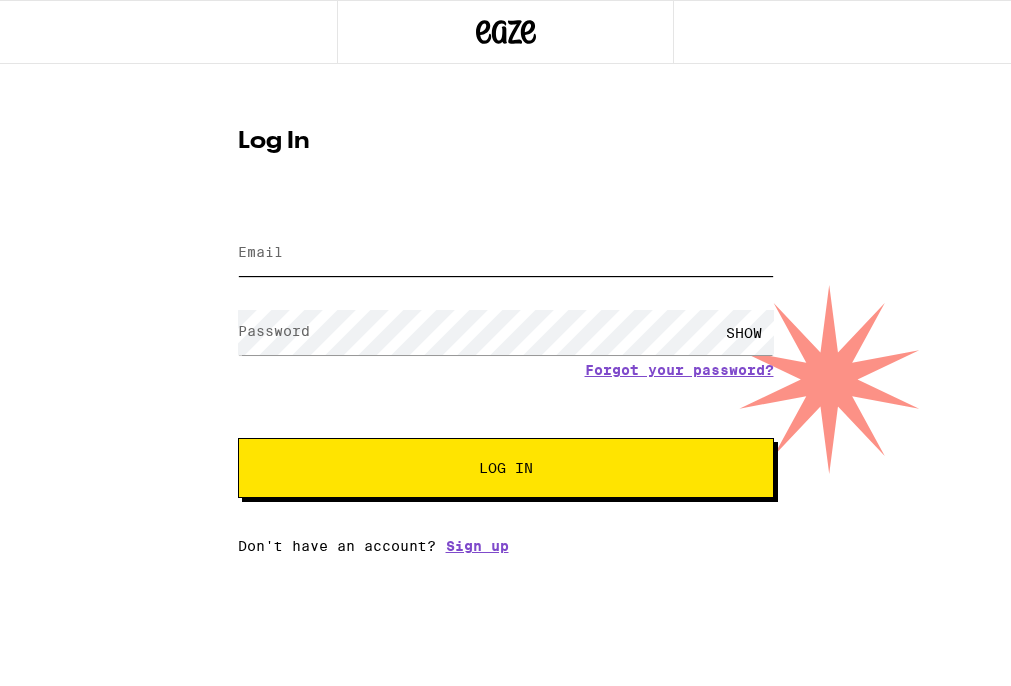 type on "[EMAIL]" 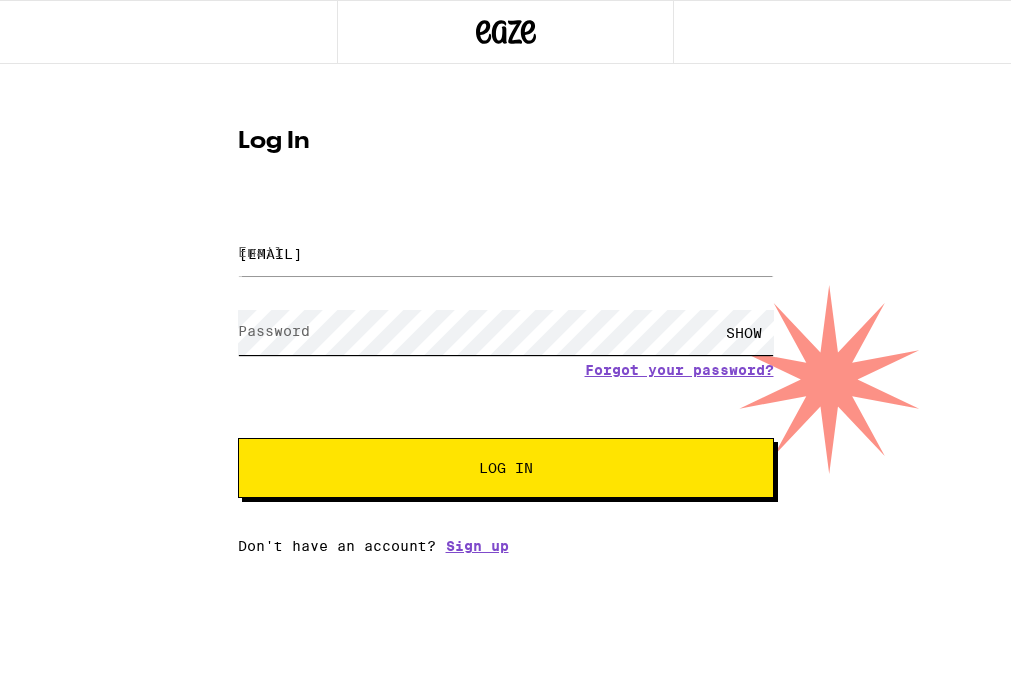 click on "Log In" at bounding box center (506, 468) 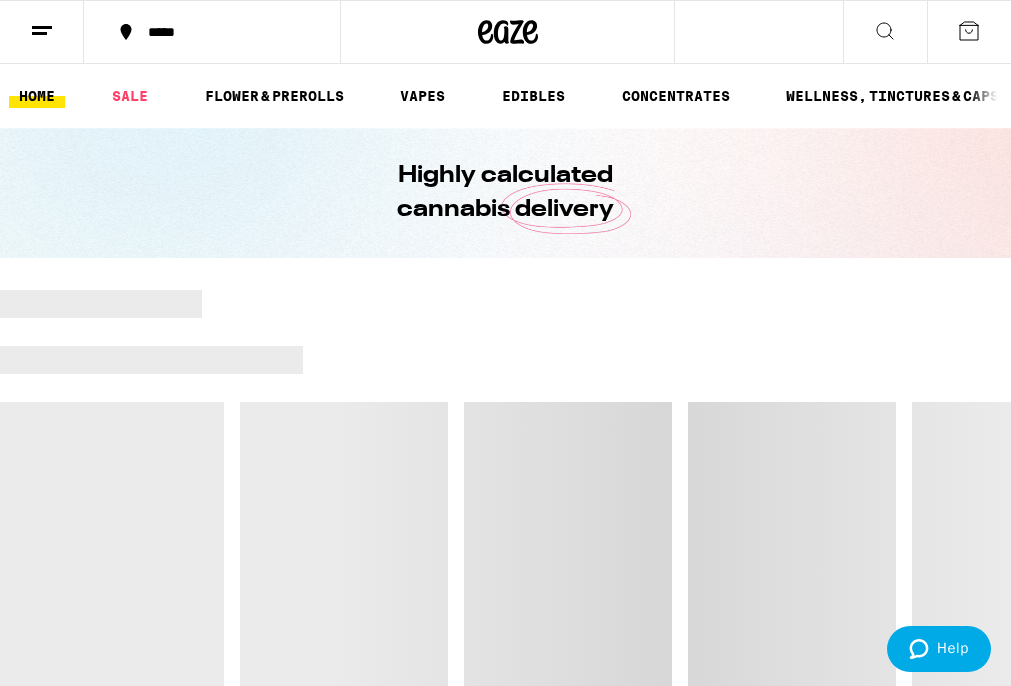 scroll, scrollTop: 0, scrollLeft: 0, axis: both 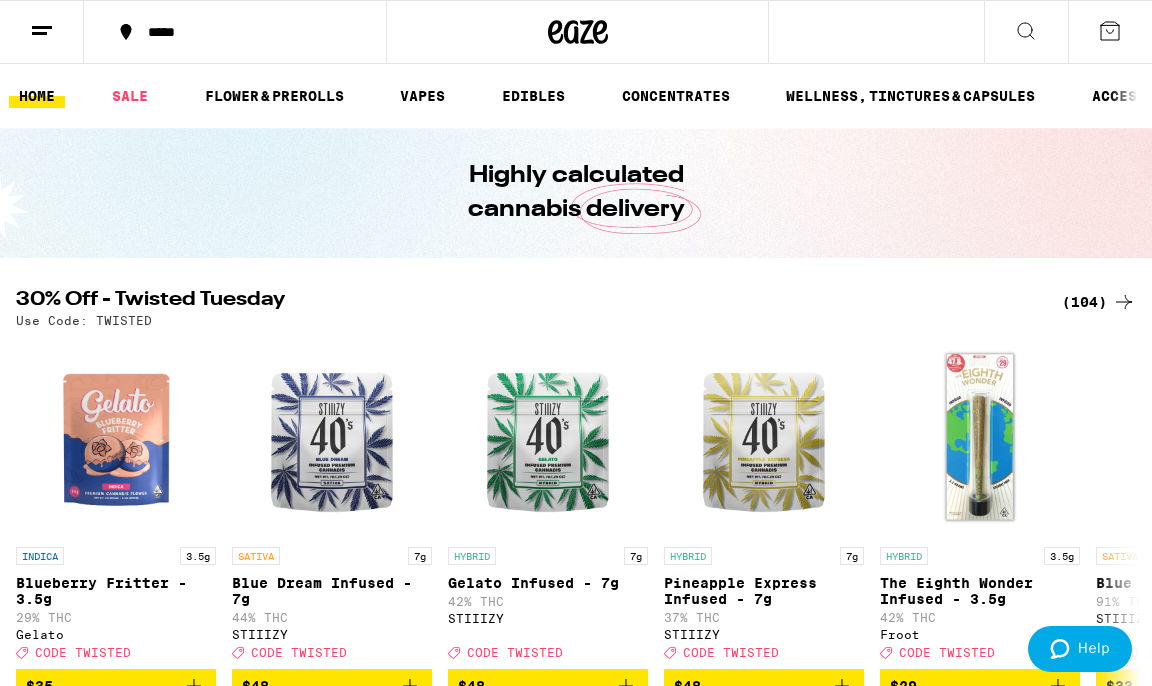 click on "HOME" at bounding box center (37, 96) 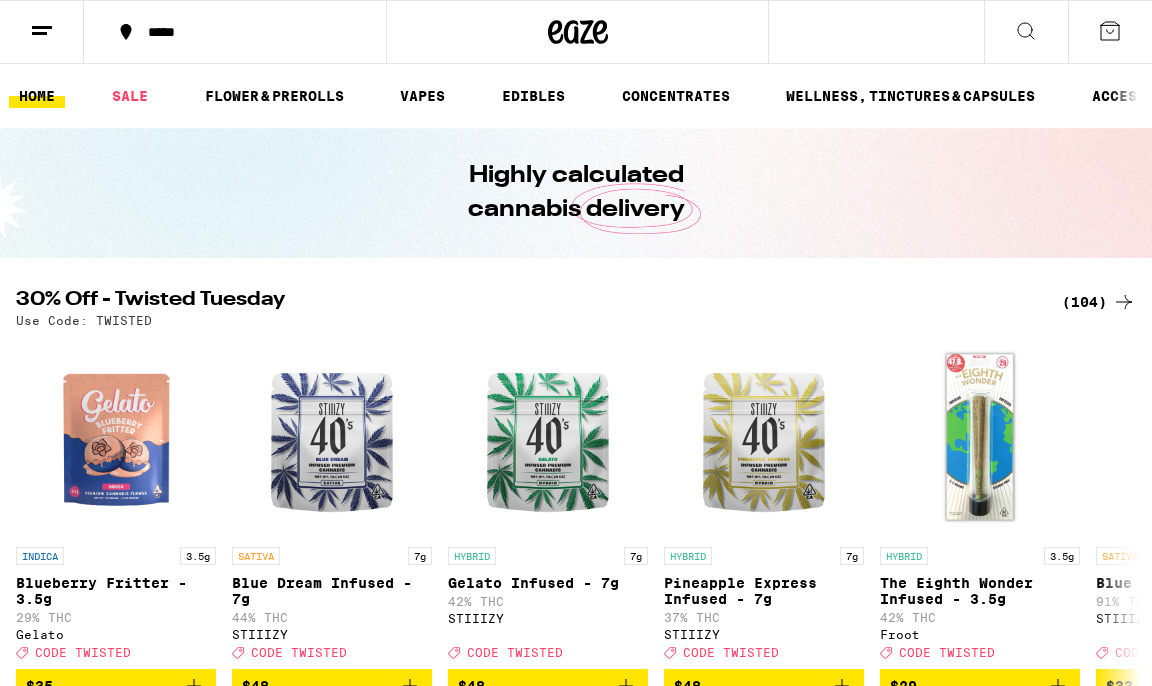 scroll, scrollTop: 0, scrollLeft: 0, axis: both 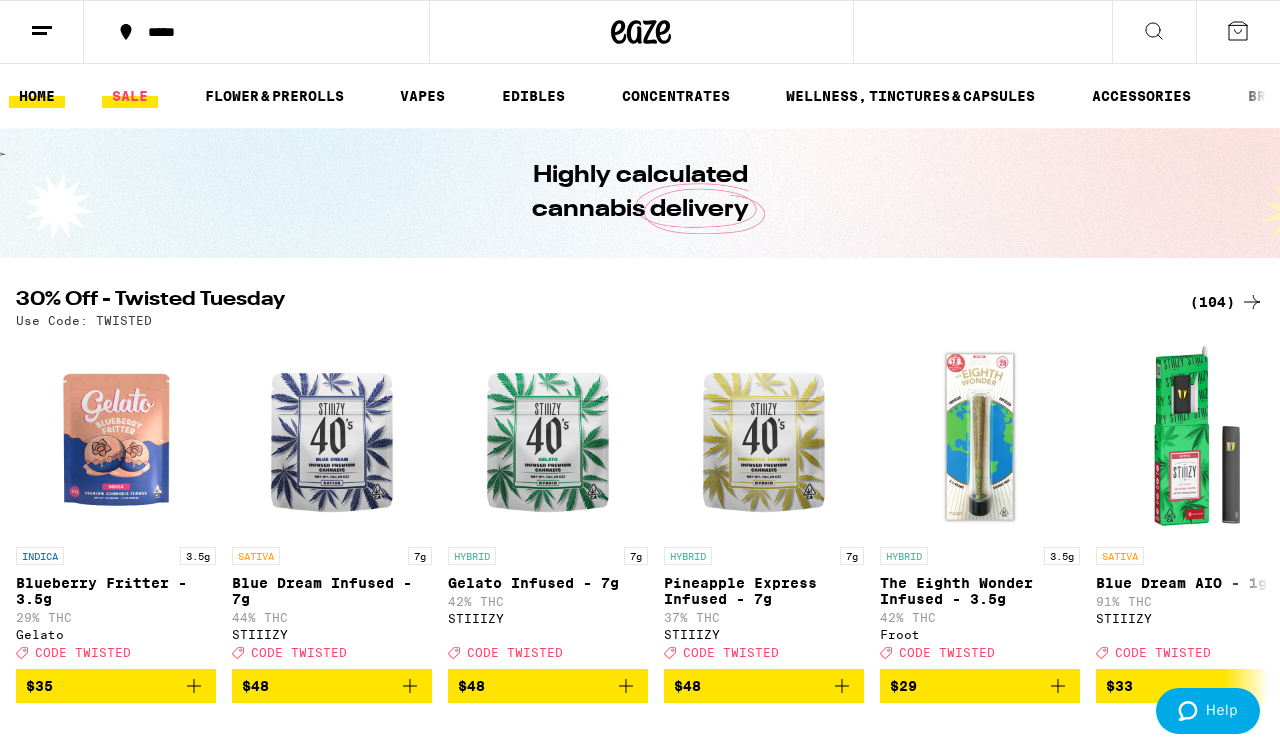 click on "SALE" at bounding box center [130, 96] 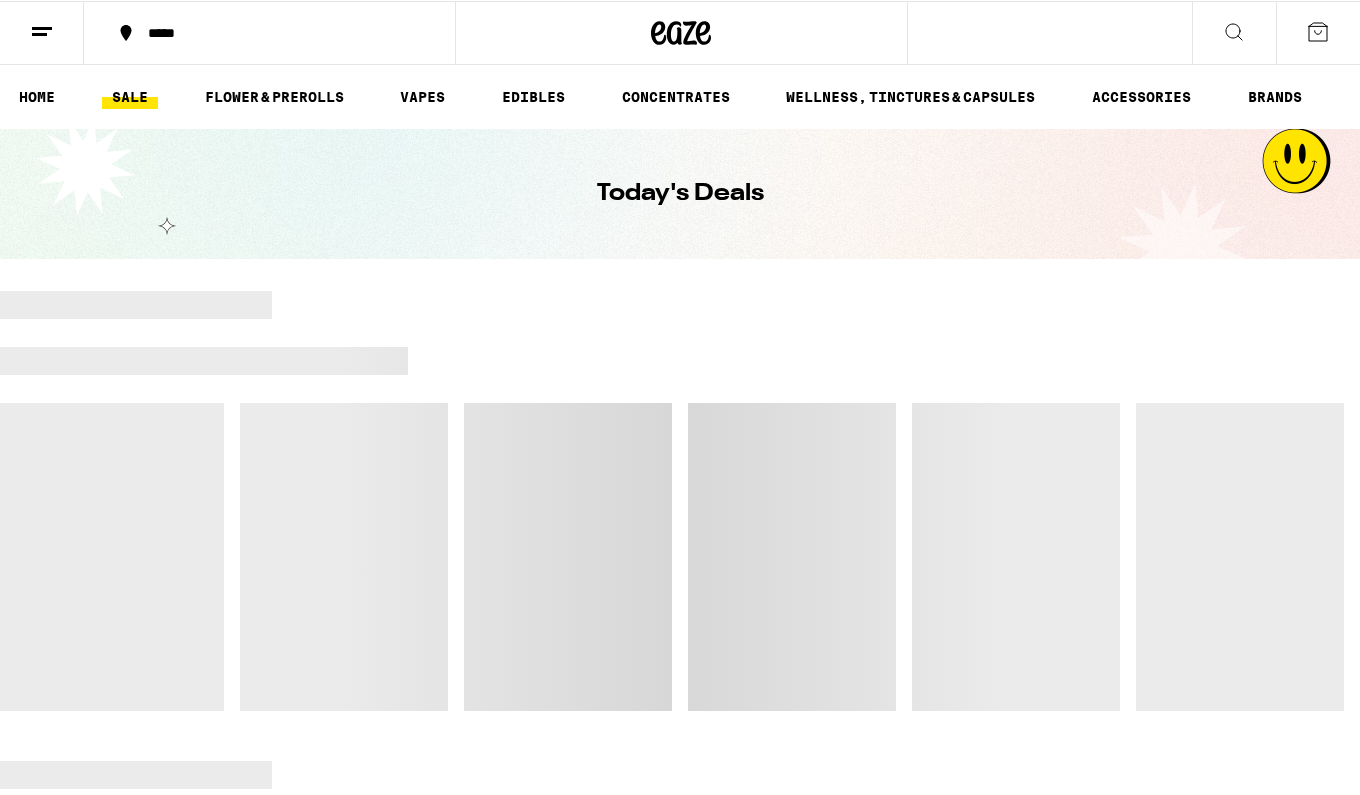 click on "SALE" at bounding box center [130, 96] 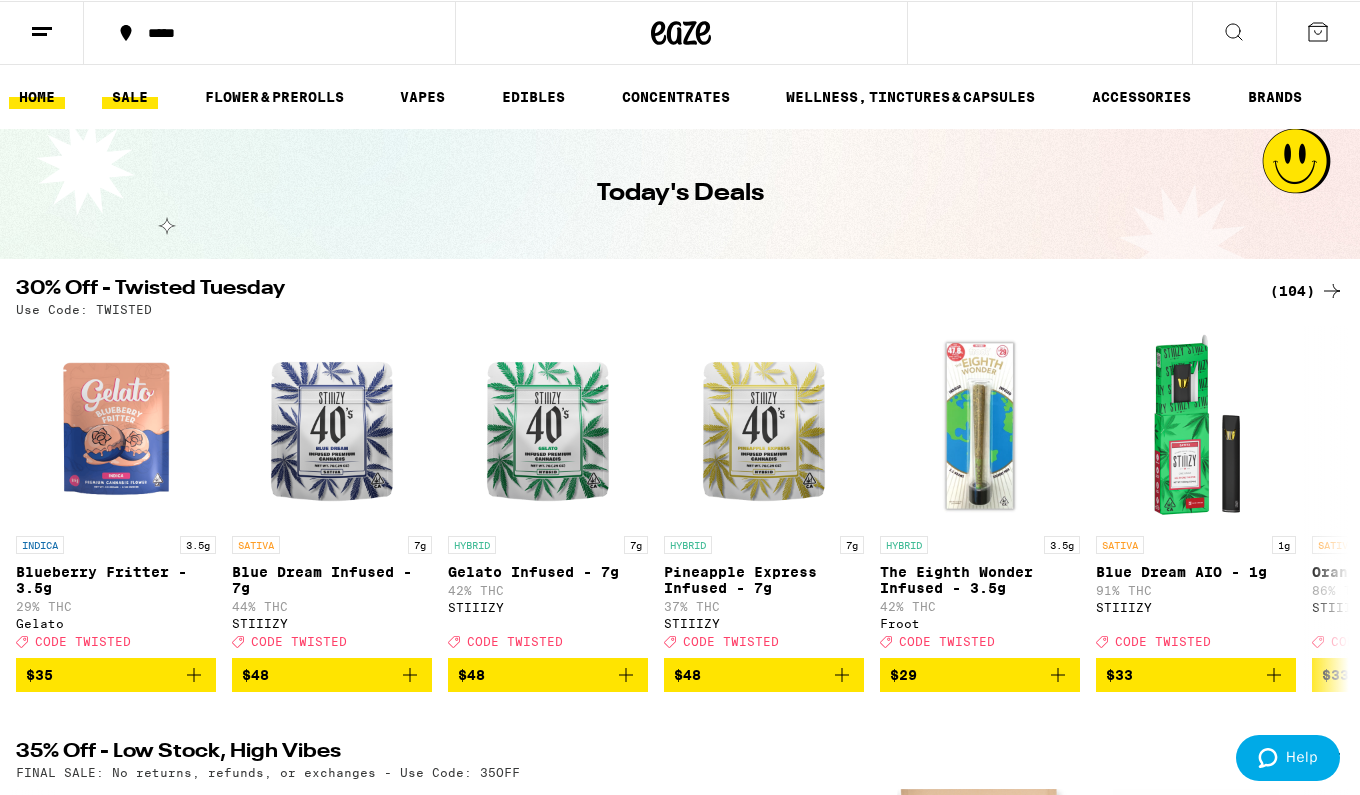 click on "HOME" at bounding box center [37, 96] 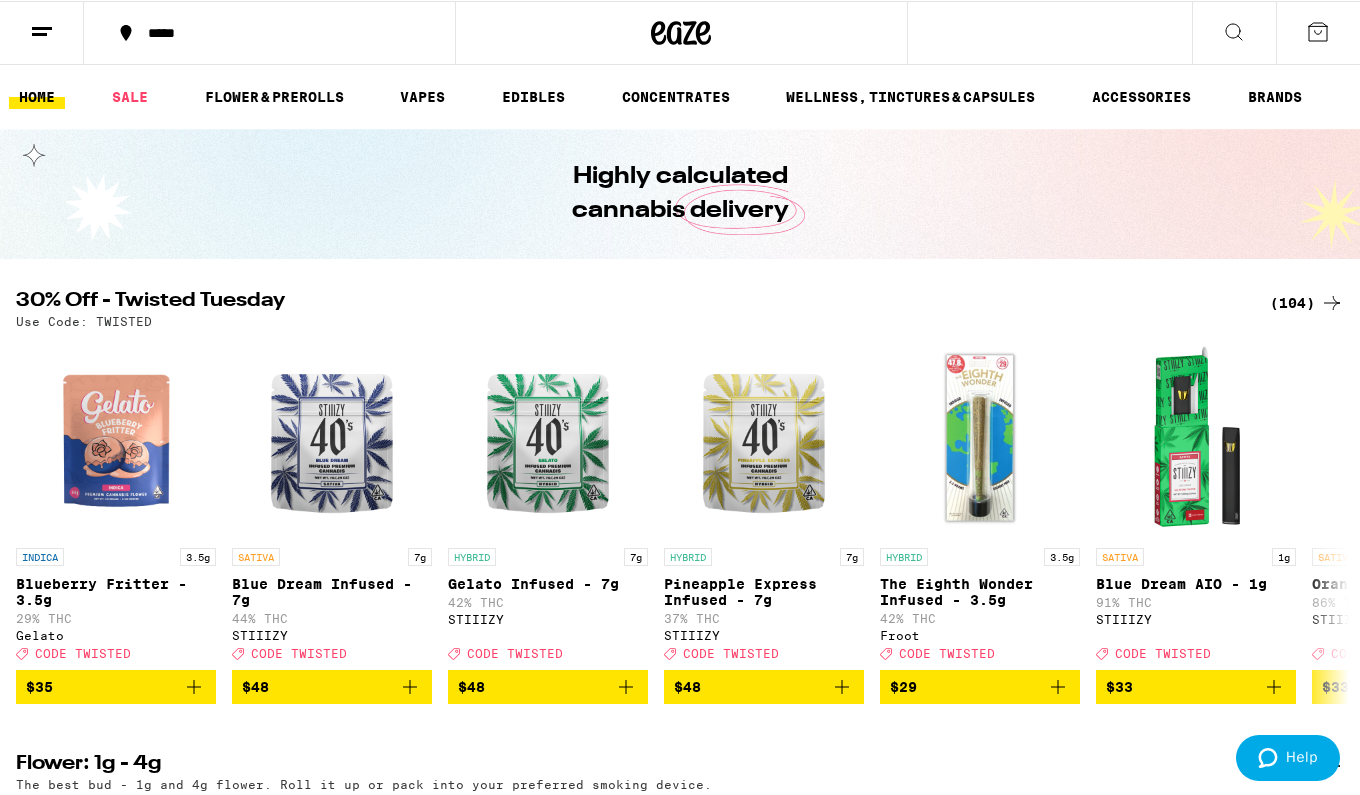 scroll, scrollTop: 0, scrollLeft: 0, axis: both 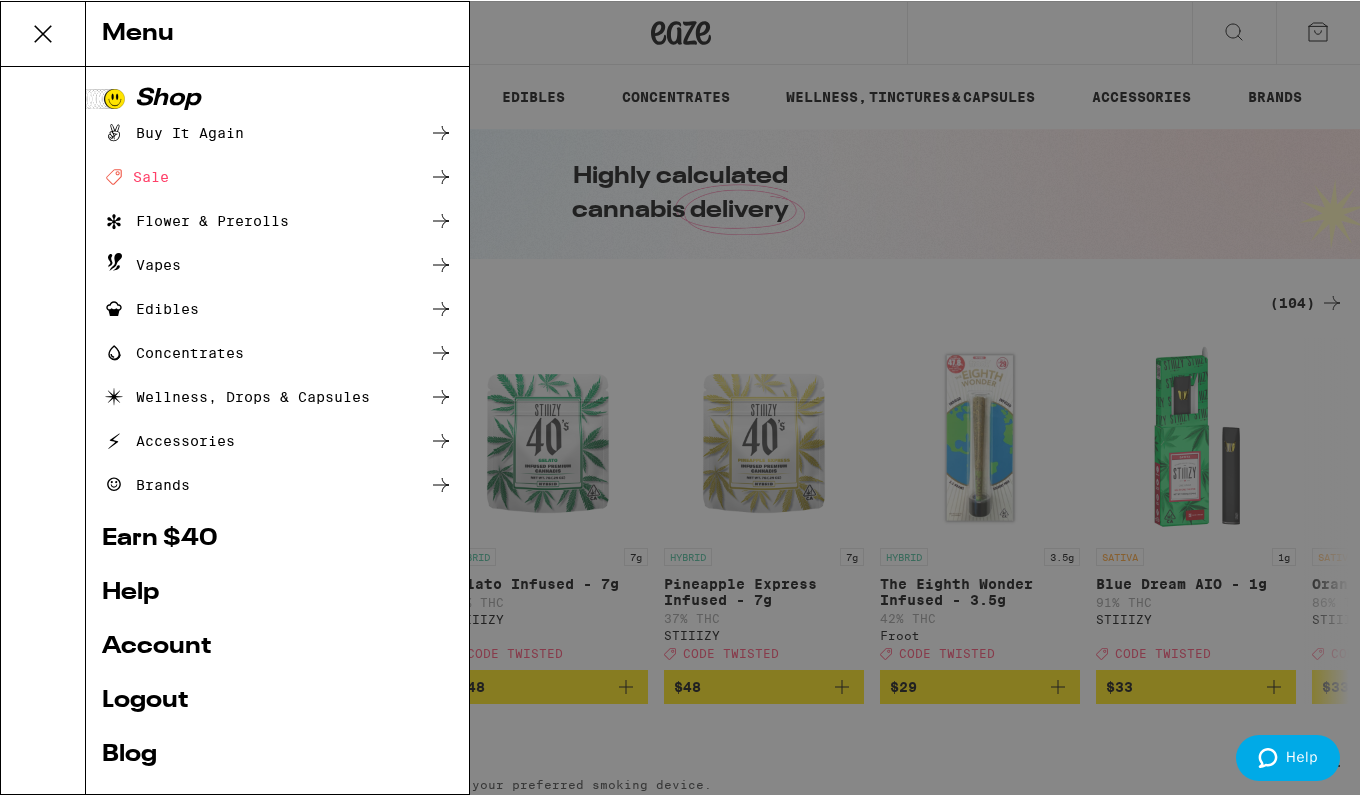 drag, startPoint x: 46, startPoint y: 47, endPoint x: 148, endPoint y: 644, distance: 605.6509 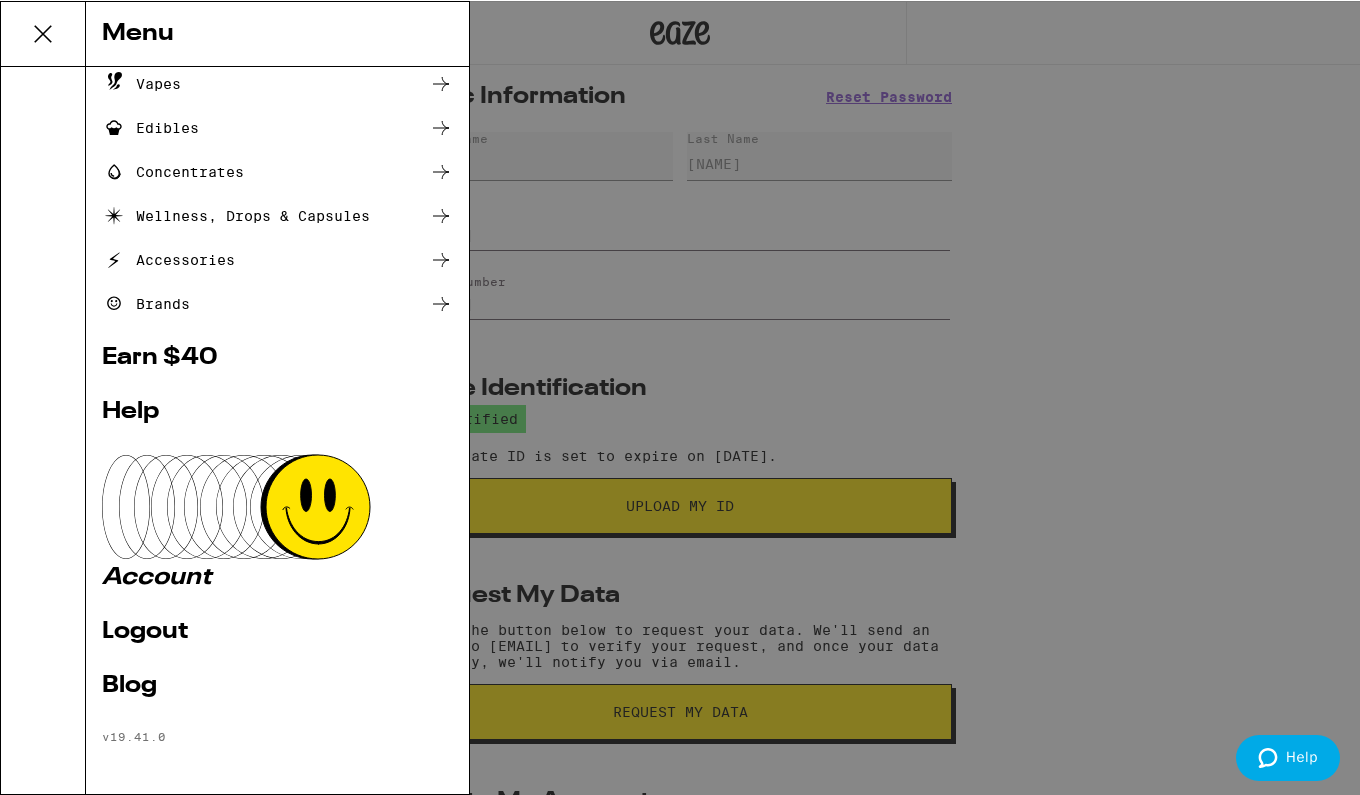 scroll, scrollTop: 182, scrollLeft: 0, axis: vertical 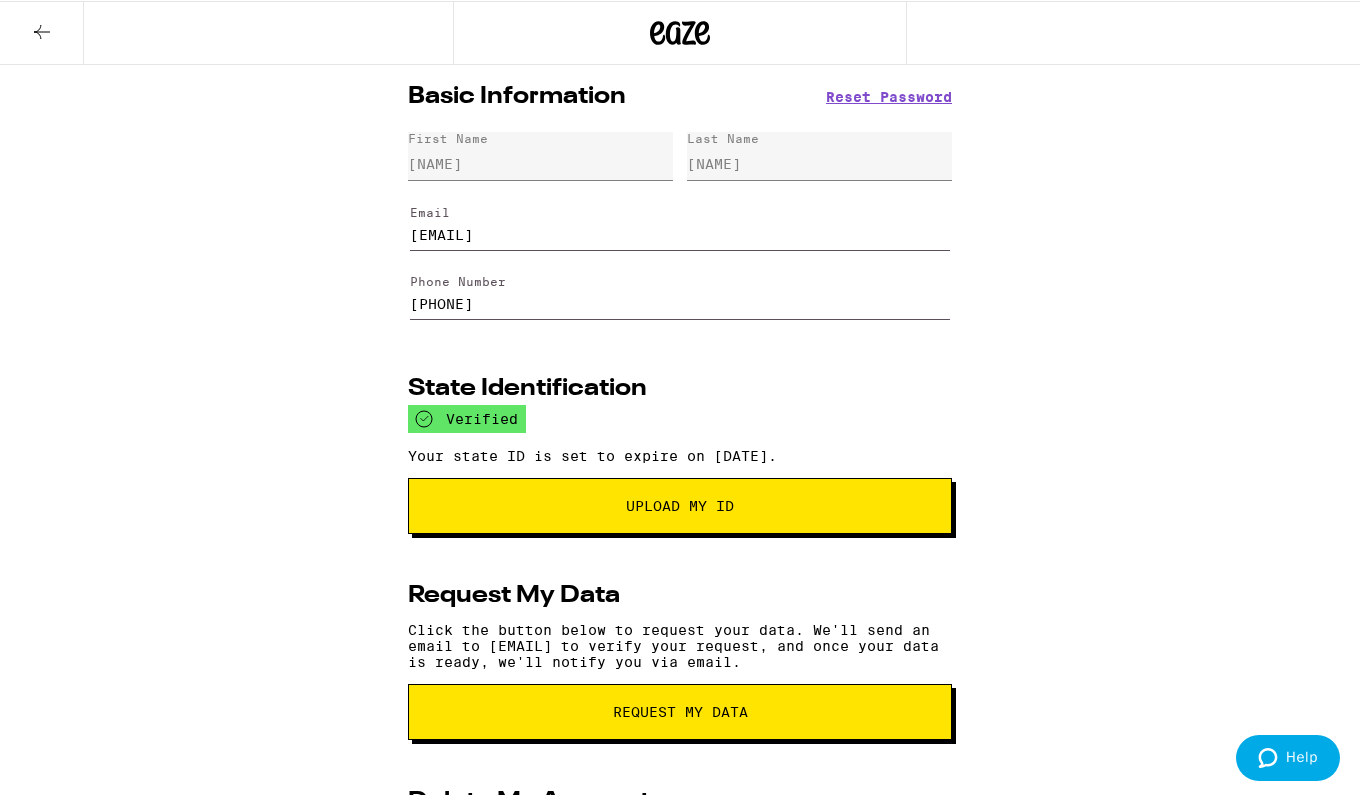 click 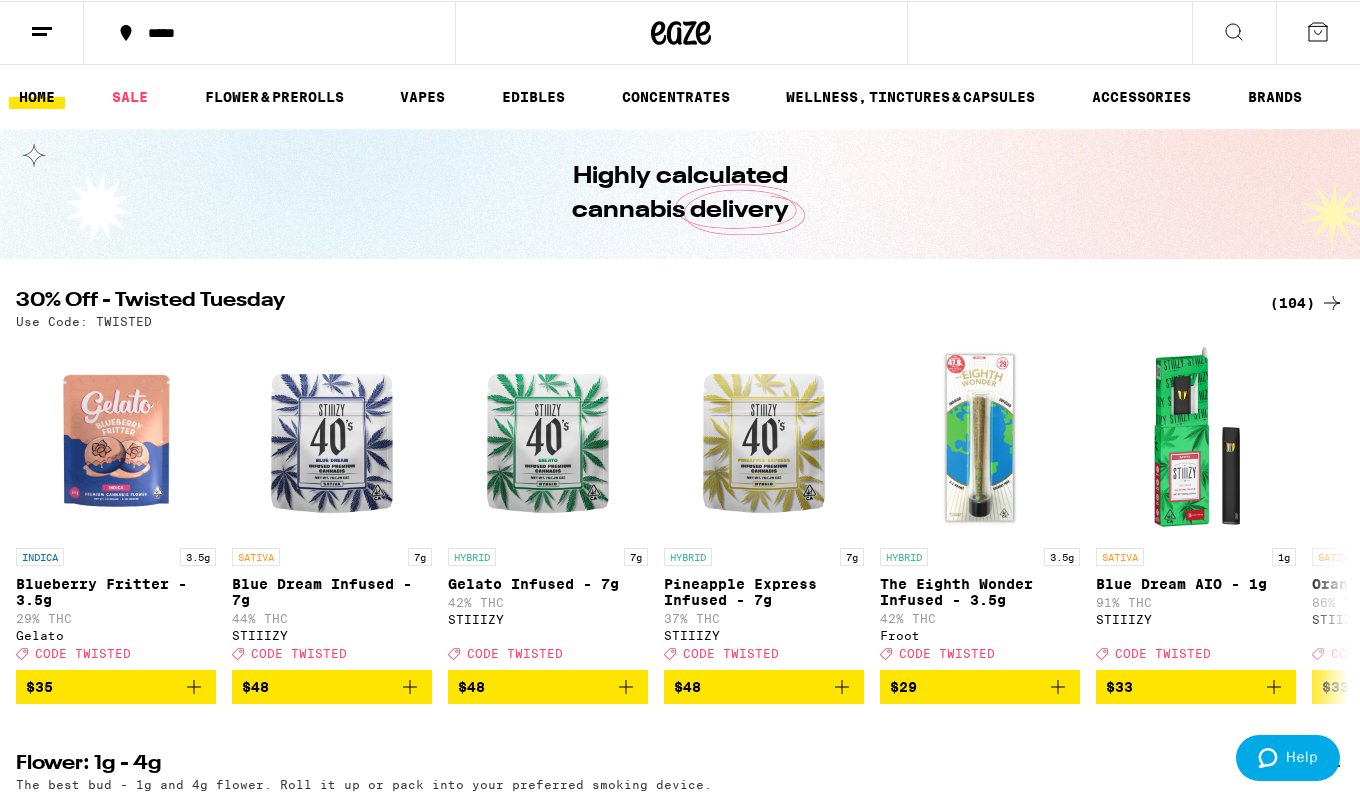 scroll, scrollTop: 0, scrollLeft: 0, axis: both 